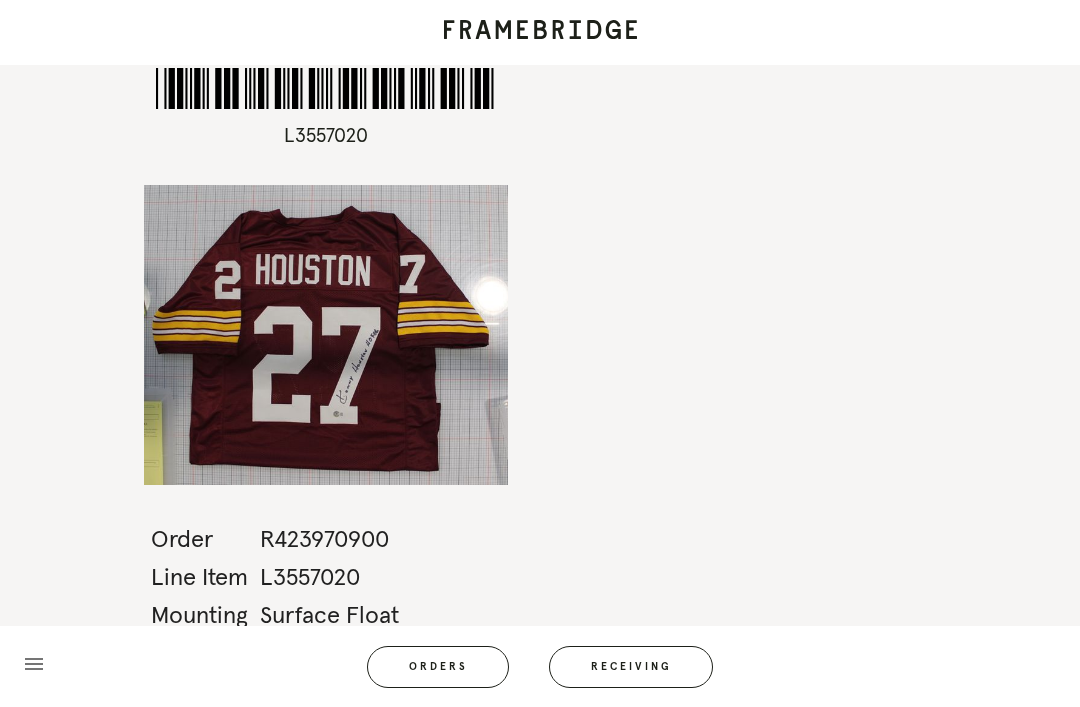 scroll, scrollTop: 0, scrollLeft: 0, axis: both 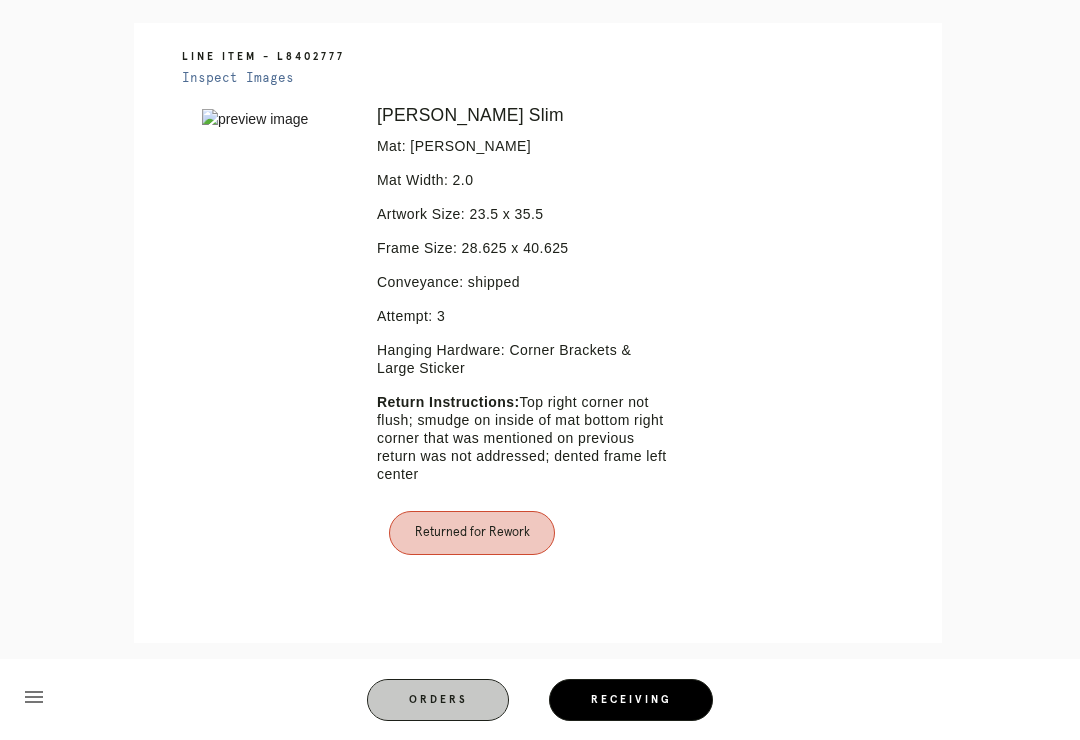 click on "menu
Orders
Receiving
Logged in as:   [PERSON_NAME][EMAIL_ADDRESS][PERSON_NAME][DOMAIN_NAME]   Summit
Logout" at bounding box center (540, 706) 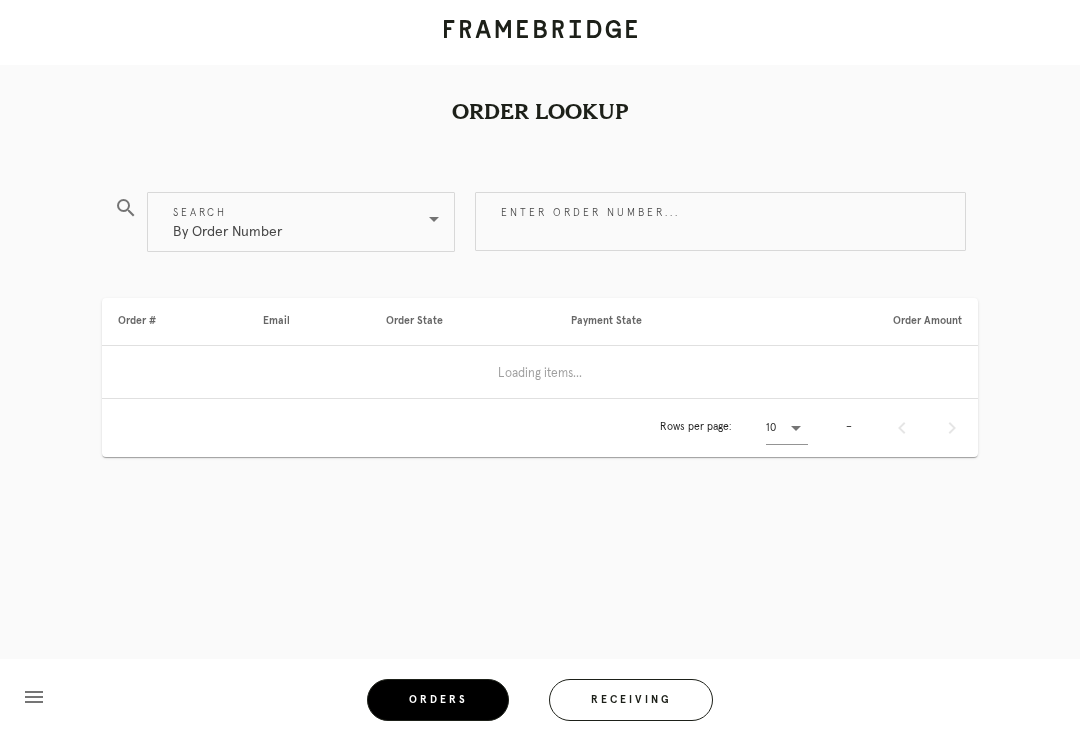 click on "Orders" at bounding box center [438, 700] 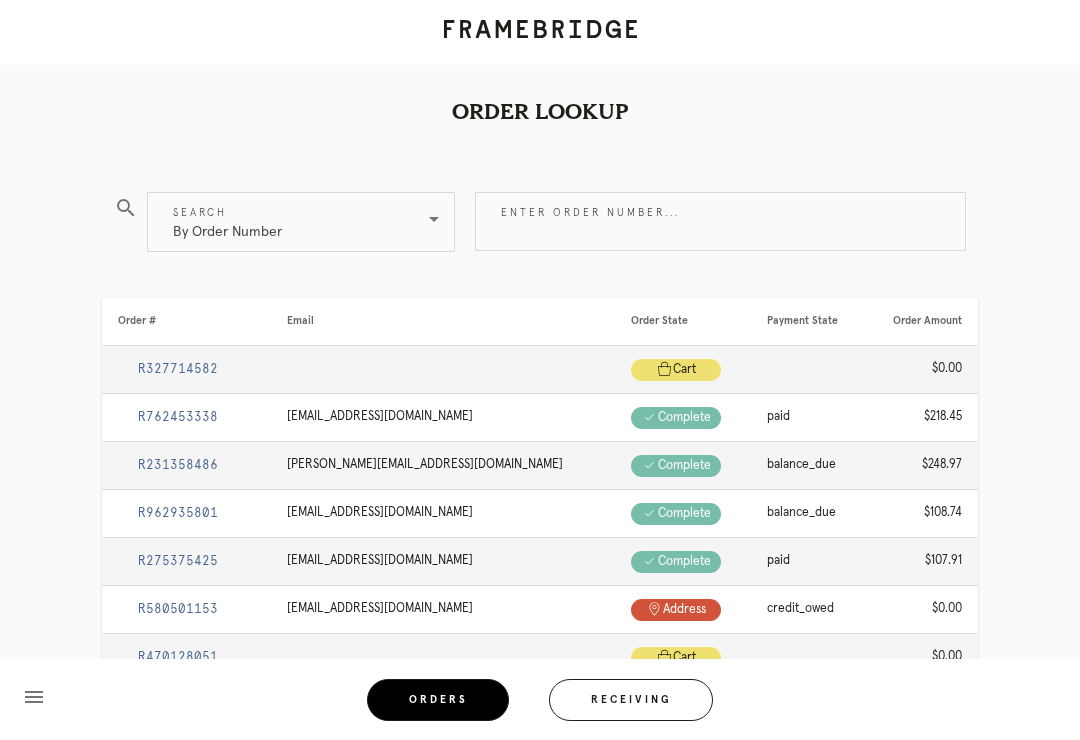 click on "Receiving" at bounding box center [631, 700] 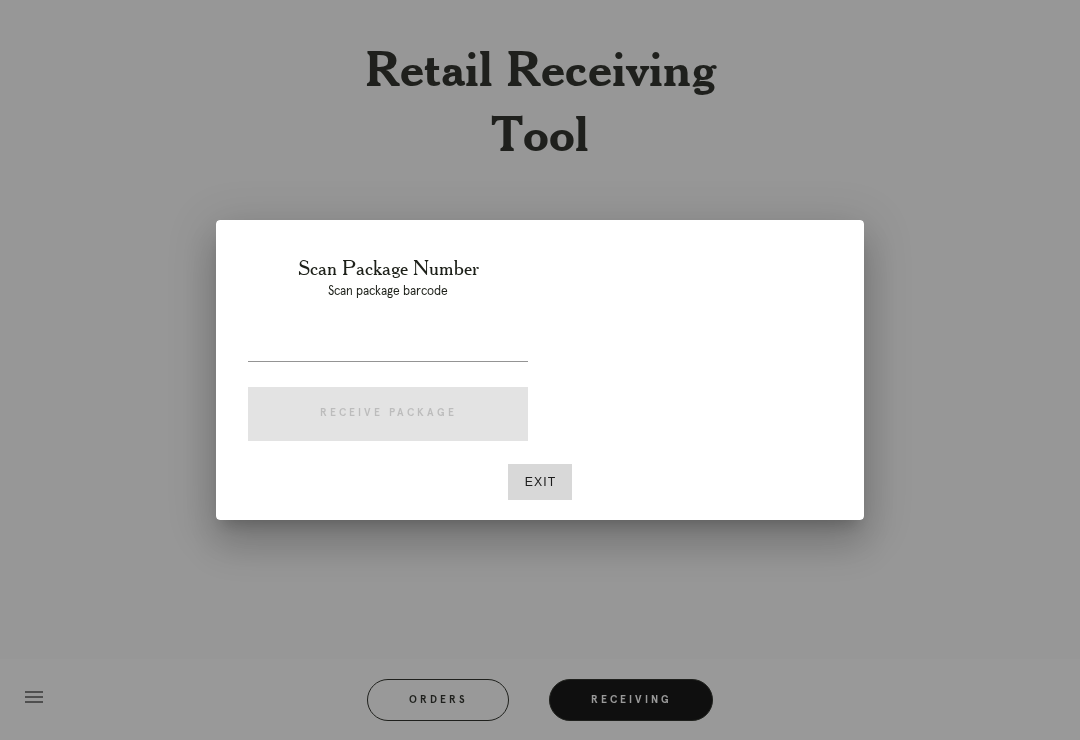 scroll, scrollTop: 31, scrollLeft: 0, axis: vertical 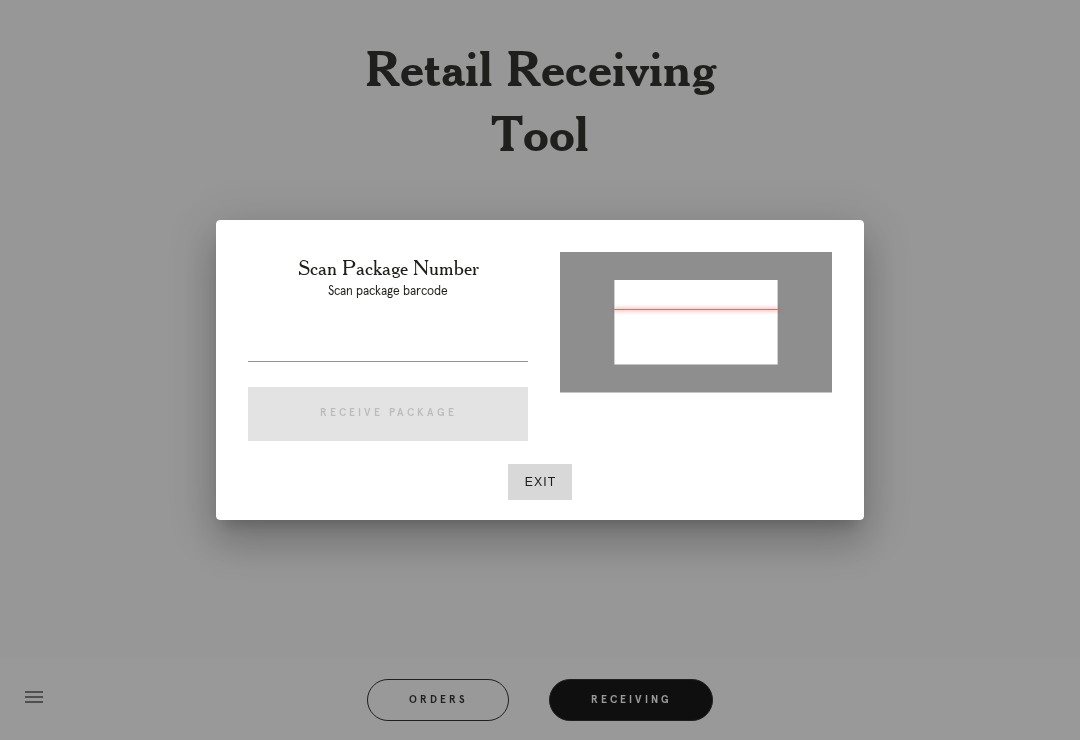 click at bounding box center (540, 370) 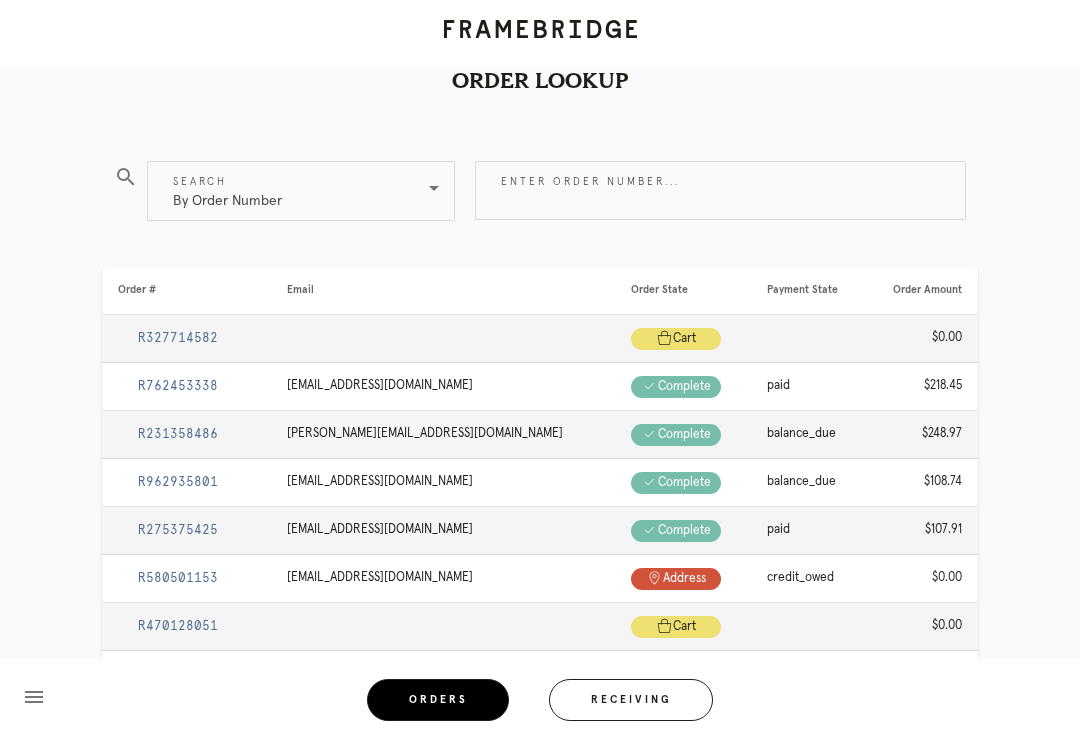 click on "Enter order number..." at bounding box center (720, 190) 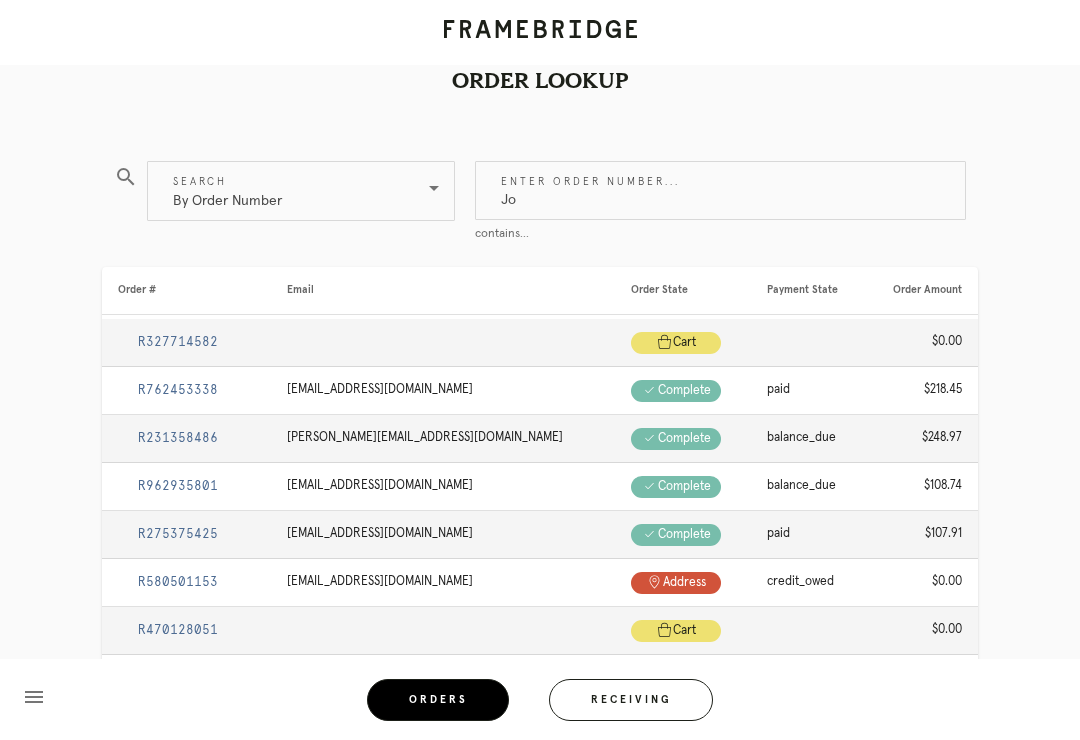 type on "J" 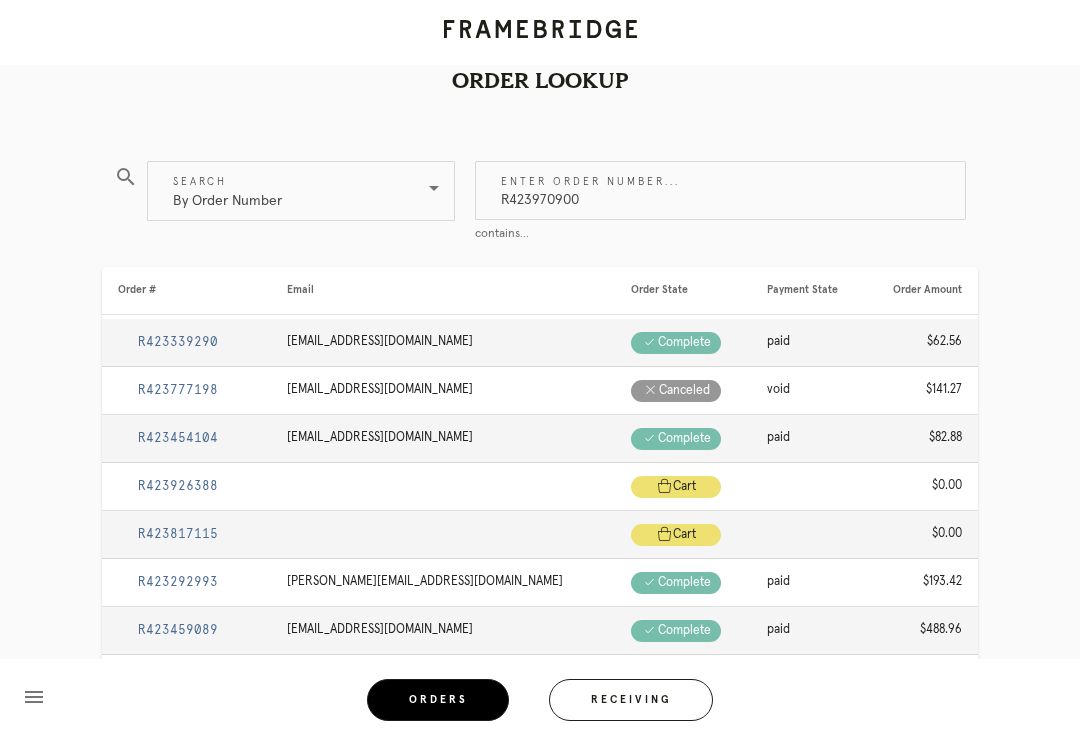 type on "R423970900" 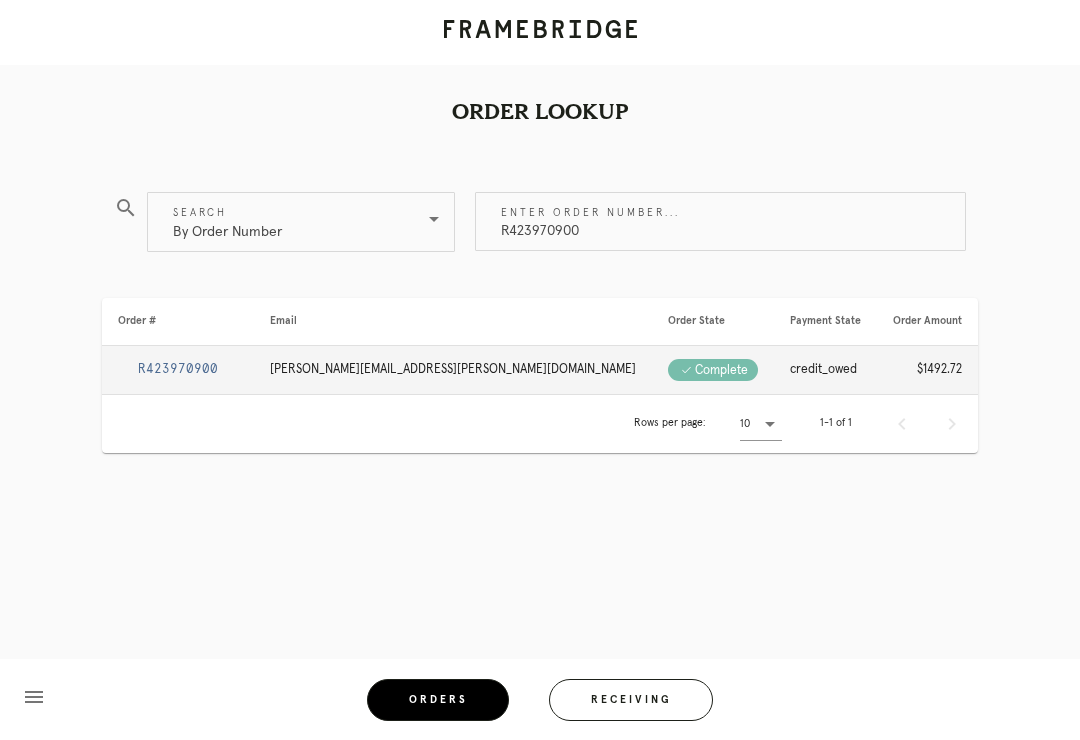 click on "R423970900" at bounding box center [178, 369] 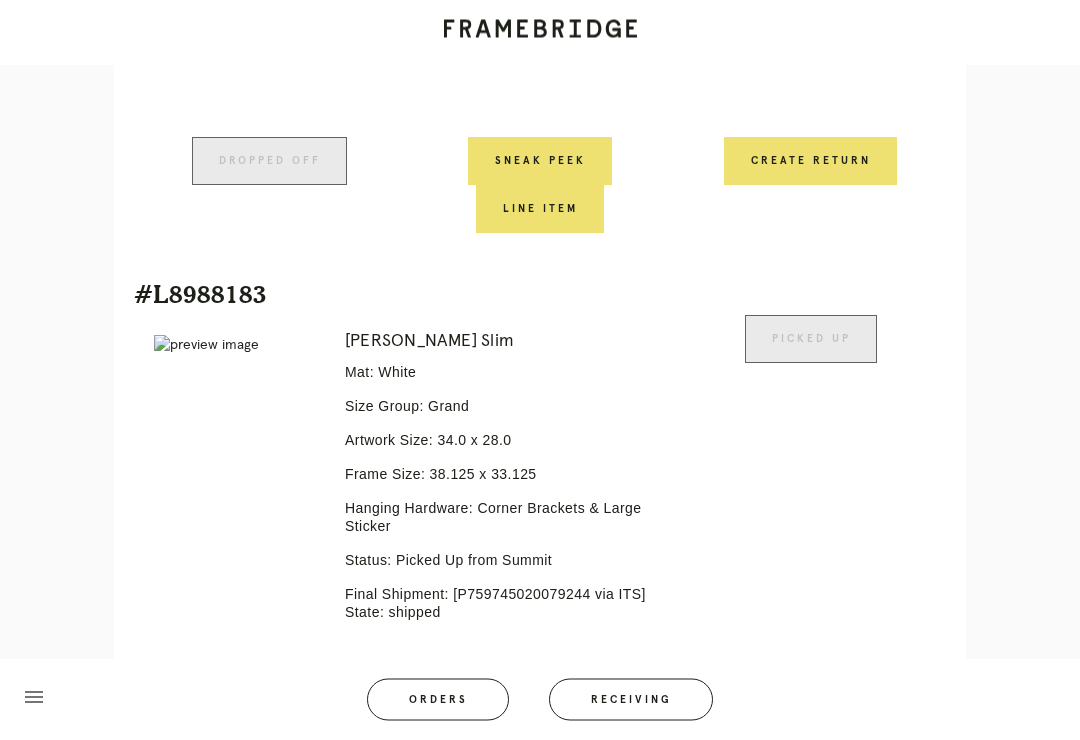 scroll, scrollTop: 911, scrollLeft: 0, axis: vertical 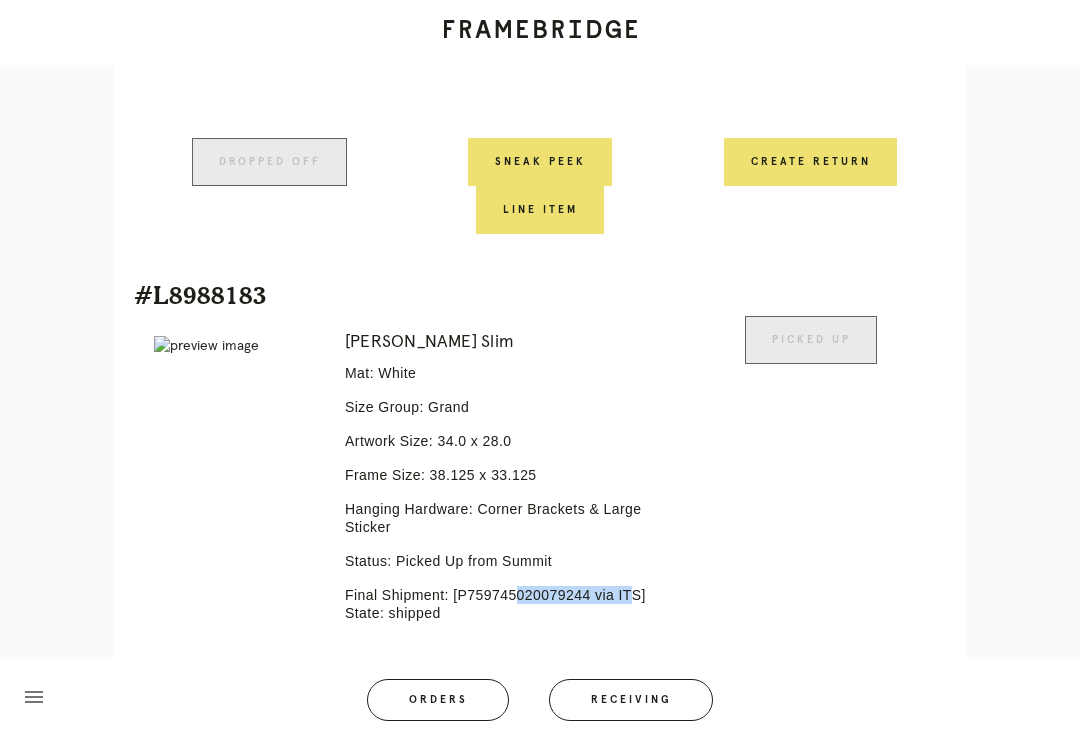 click on "Orders" at bounding box center [438, 700] 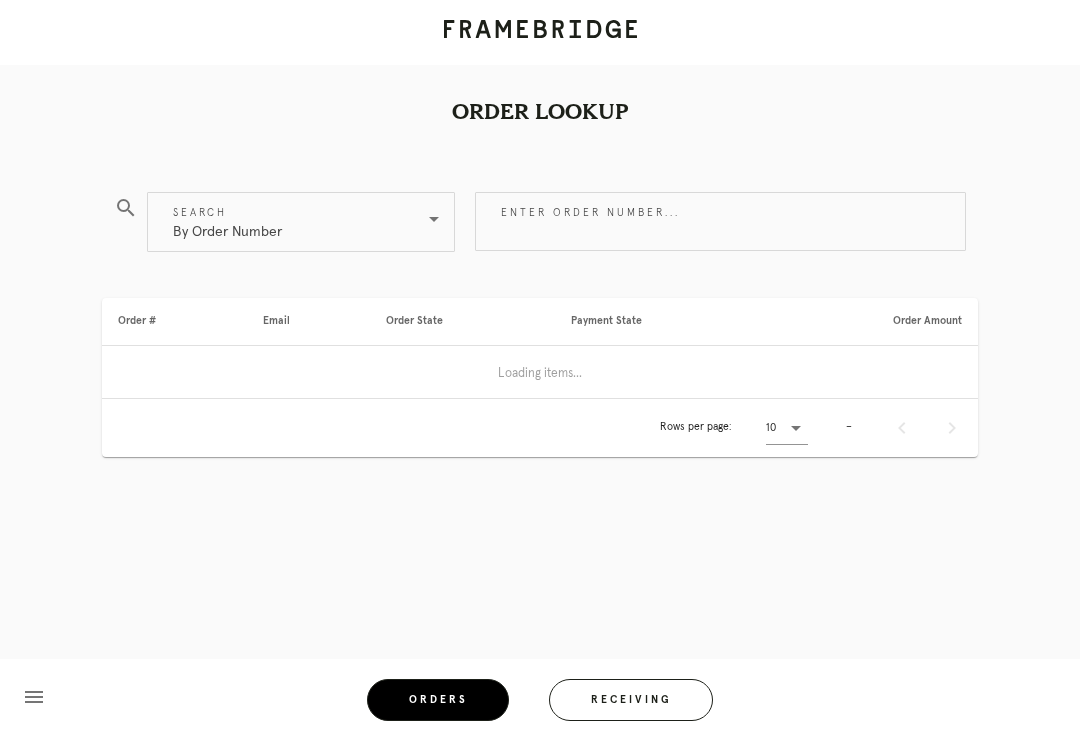 scroll, scrollTop: 0, scrollLeft: 0, axis: both 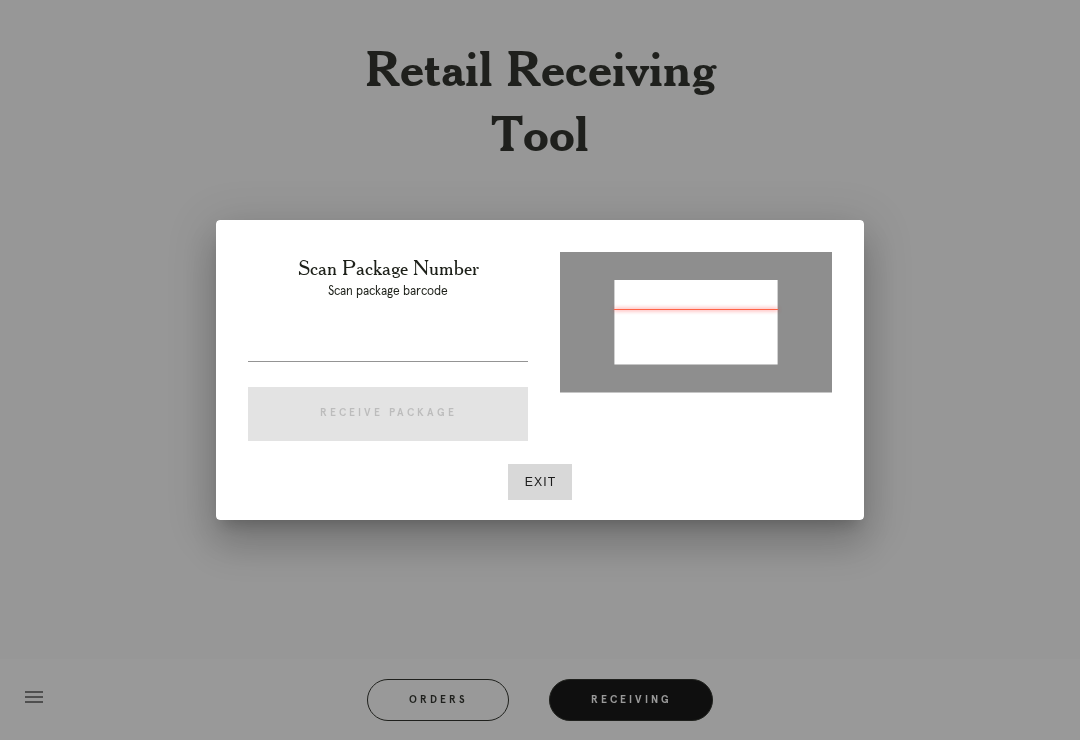 click at bounding box center [388, 345] 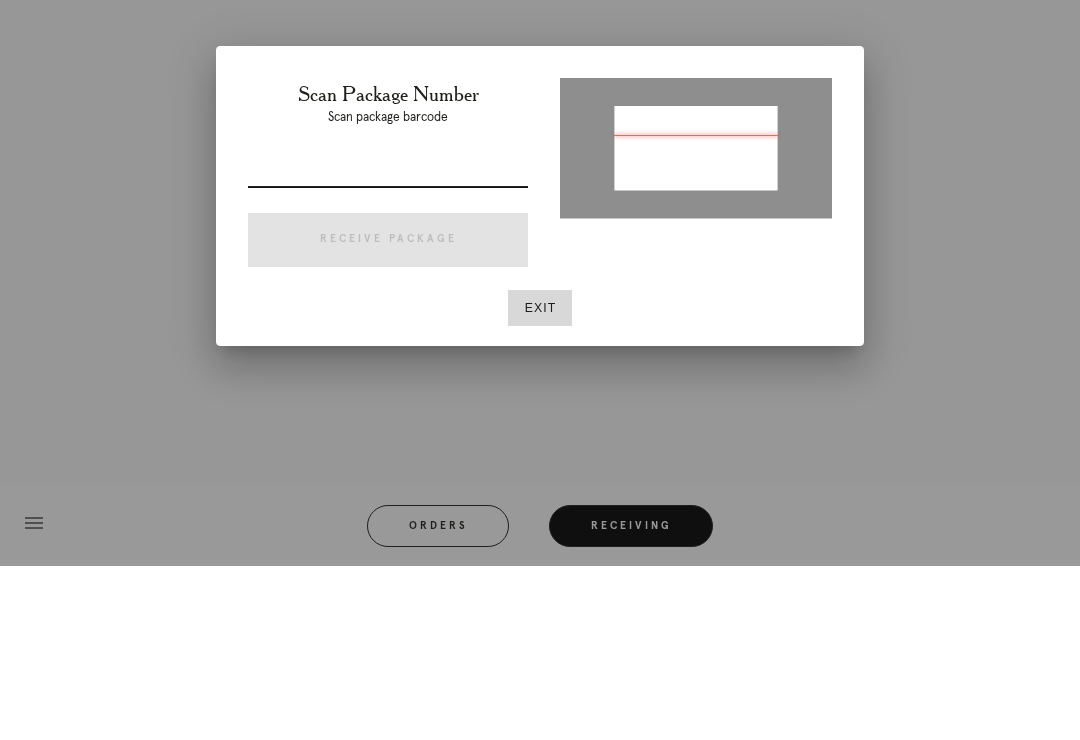 click at bounding box center [388, 345] 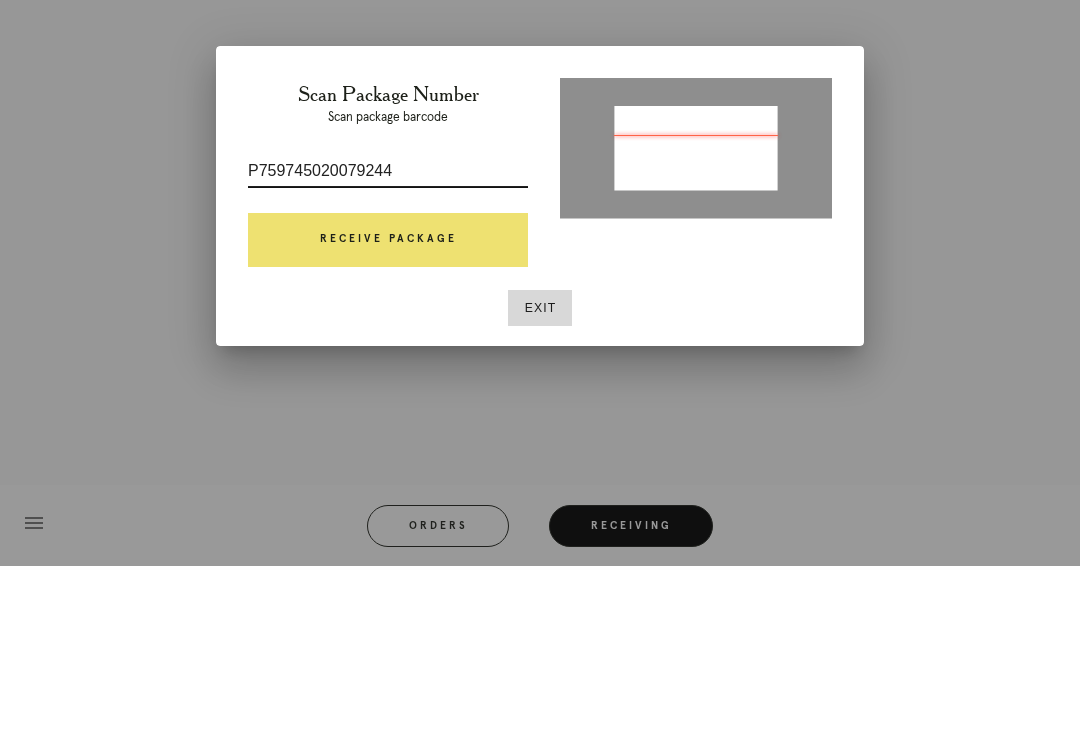 type on "P759745020079244" 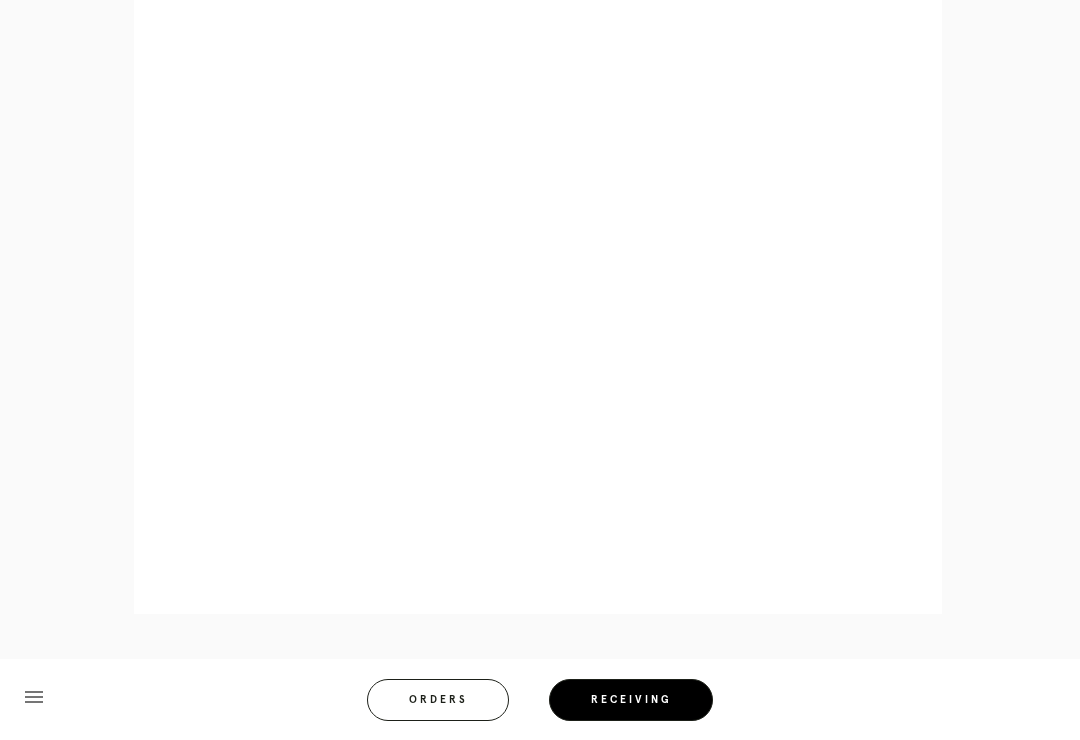scroll, scrollTop: 1241, scrollLeft: 0, axis: vertical 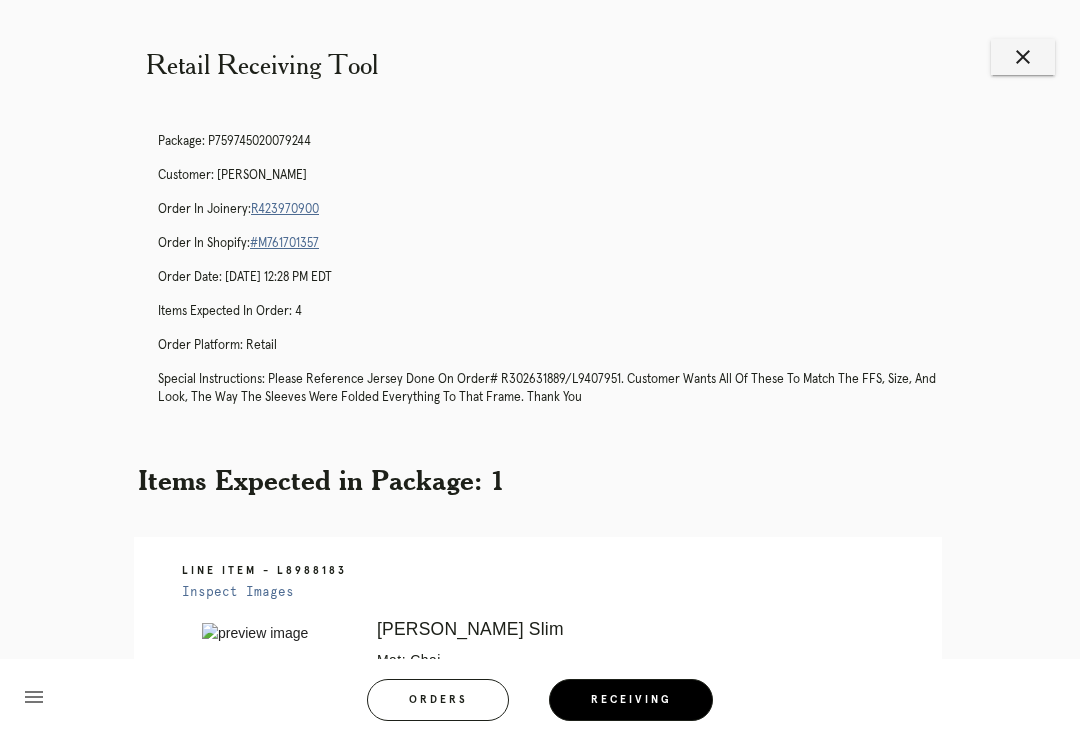 click on "Package: P759745020079244   Customer: Jonathan Biegler
Order in Joinery:
R423970900
Order in Shopify:
#M761701357
Order Date:
05/31/2025 12:28 PM EDT
Items Expected in Order: 4   Order Platform: retail
Special Instructions: Please reference jersey done on order# R302631889/L9407951. Customer wants all of these to match the FFS, size, and look, the way the sleeves were folded everything to that frame. thank you" at bounding box center (560, 278) 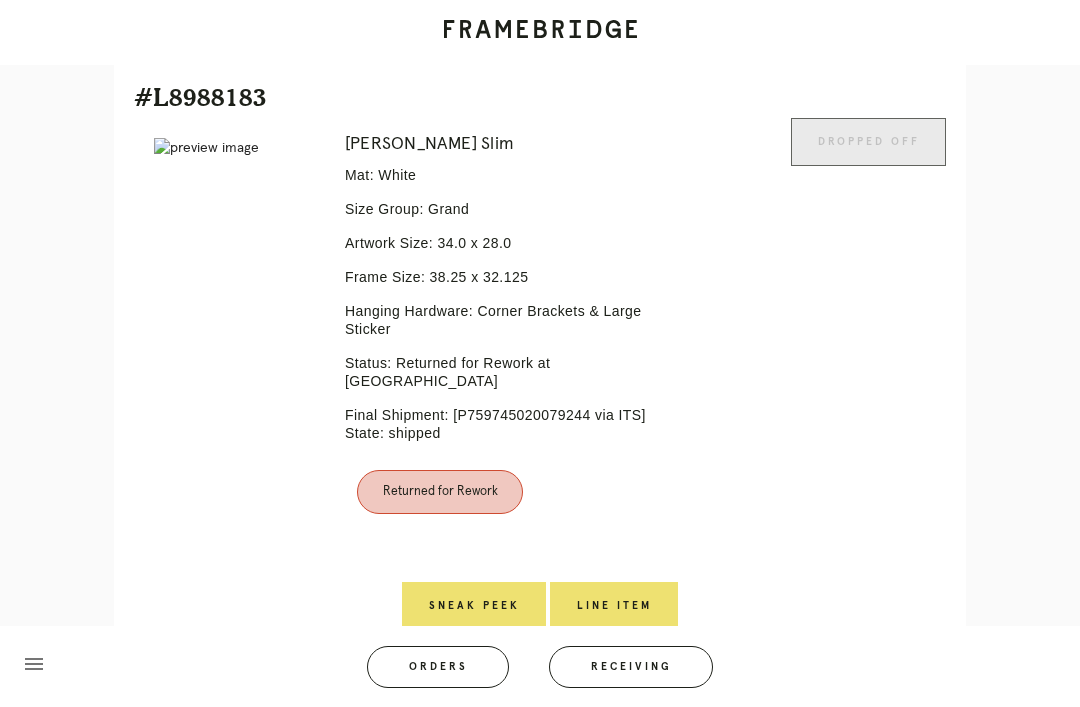 scroll, scrollTop: 1117, scrollLeft: 0, axis: vertical 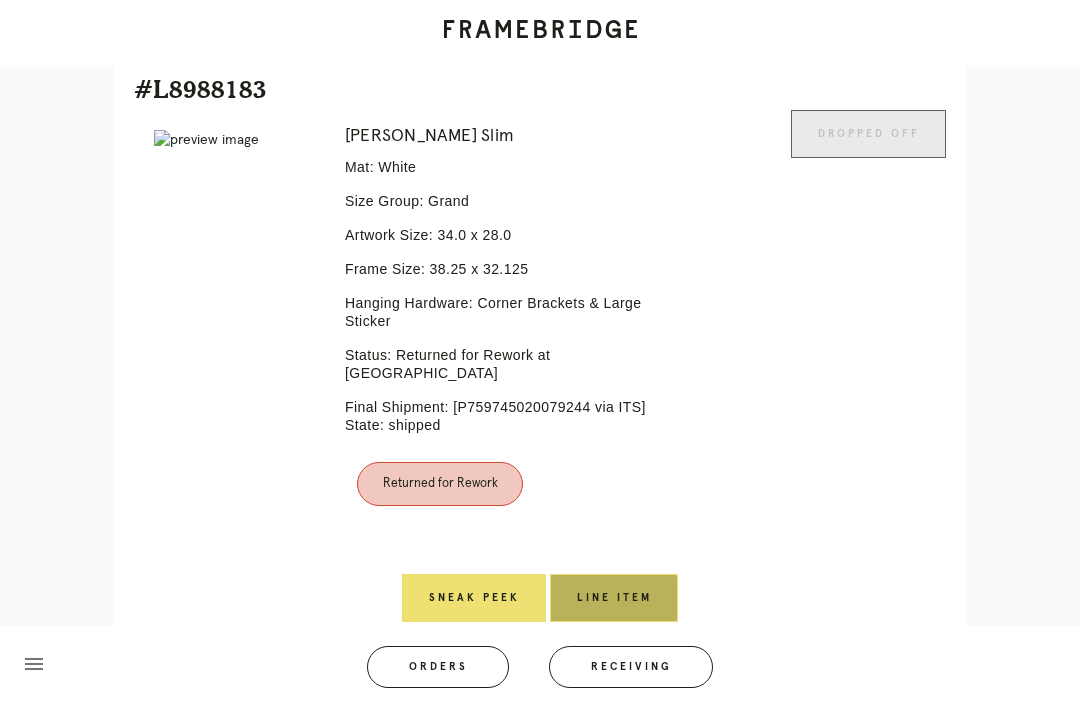 click on "Line Item" at bounding box center [614, 598] 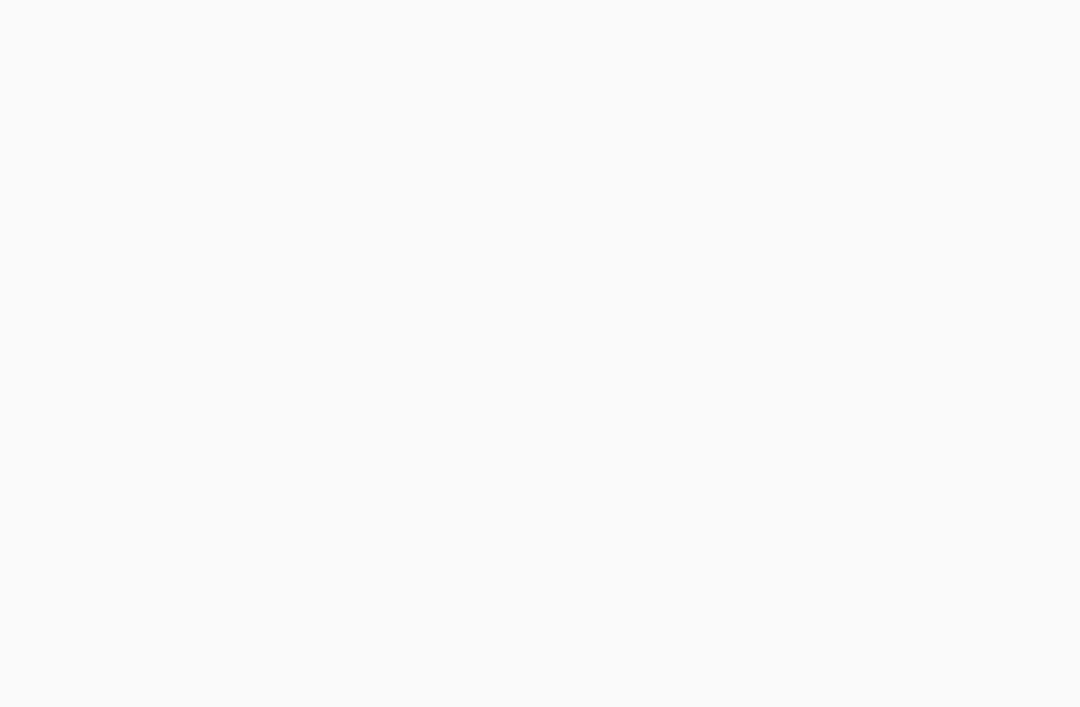 scroll, scrollTop: 0, scrollLeft: 0, axis: both 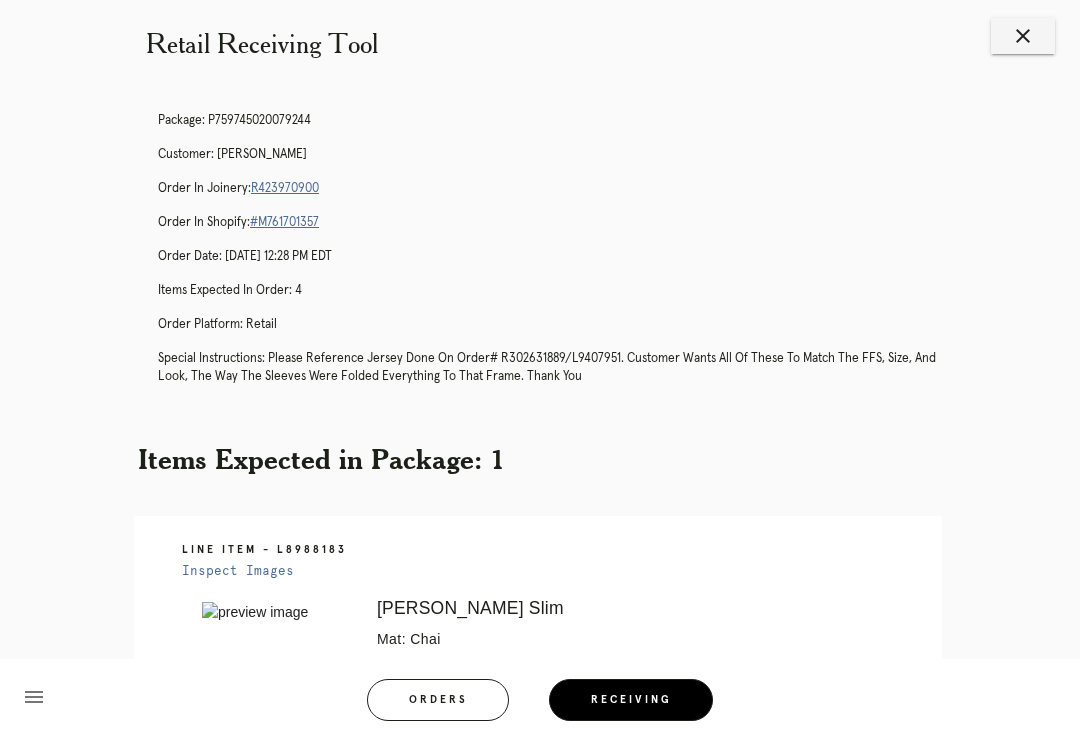 click on "R423970900" at bounding box center (285, 188) 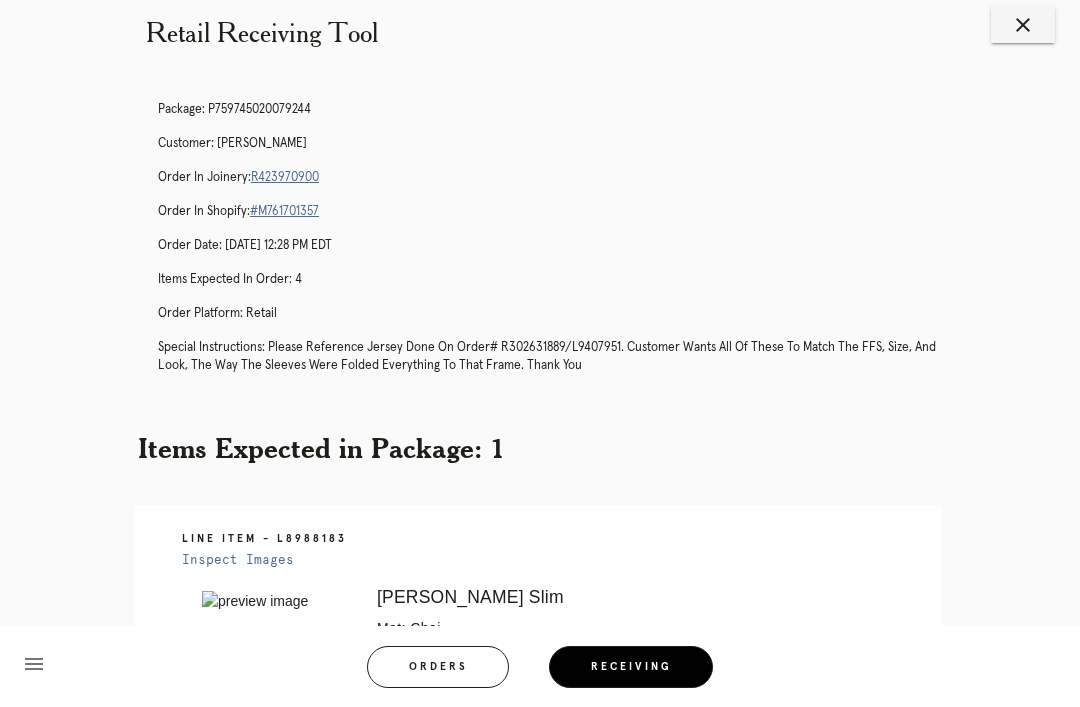 scroll, scrollTop: 0, scrollLeft: 0, axis: both 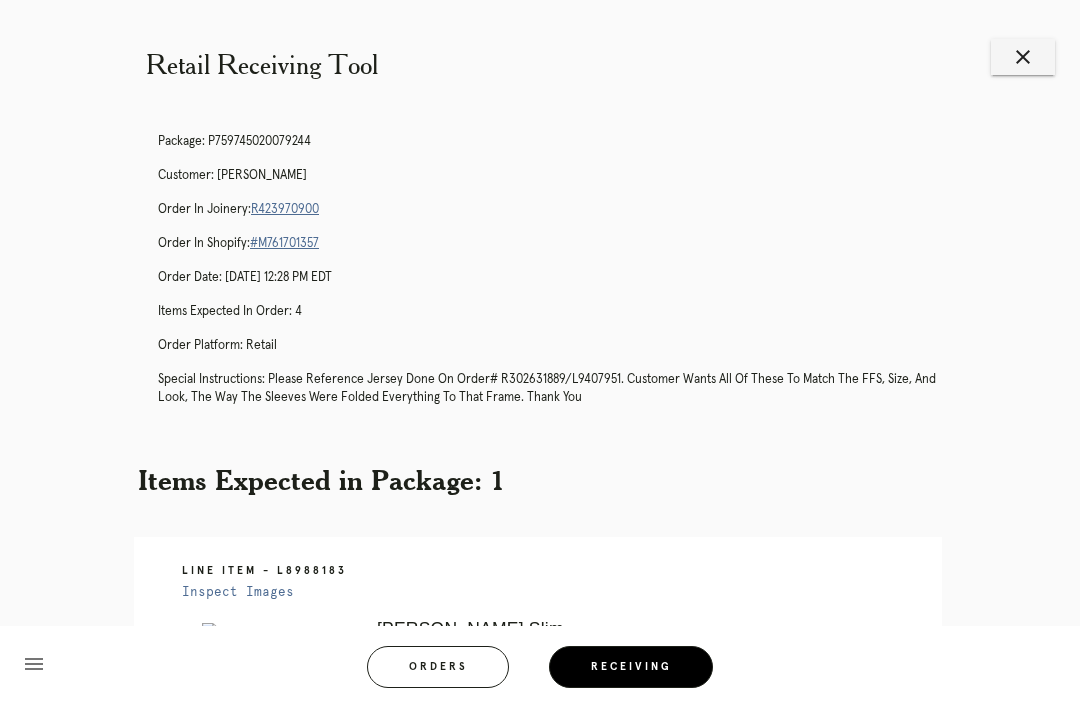 click on "R423970900" at bounding box center [285, 209] 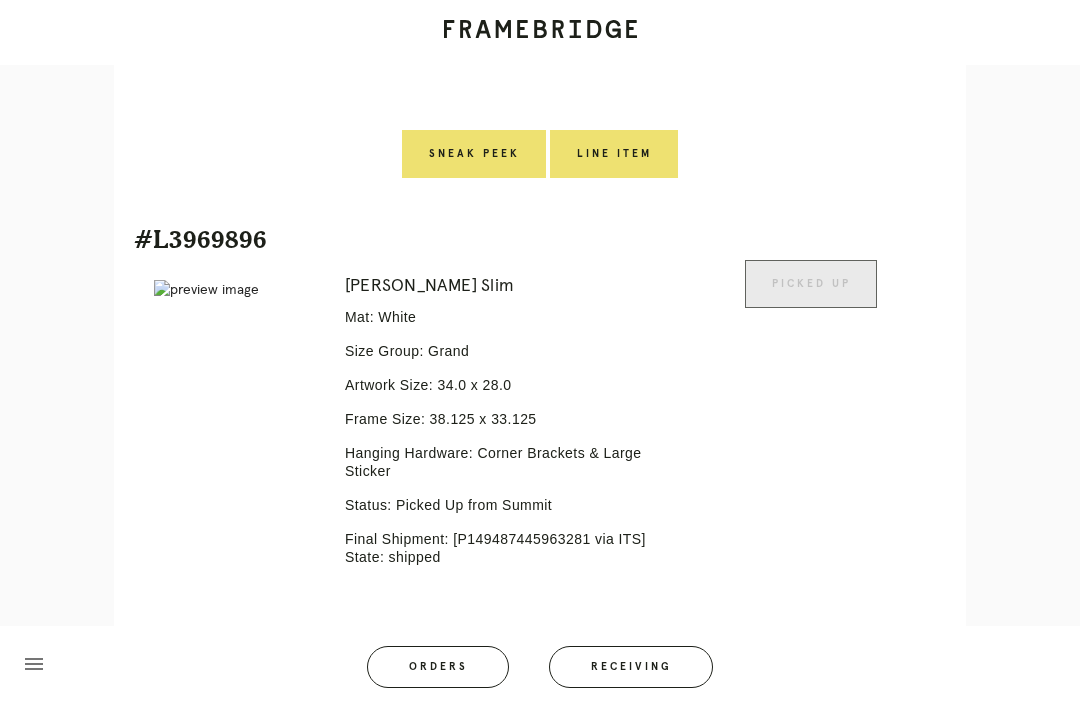 scroll, scrollTop: 2187, scrollLeft: 0, axis: vertical 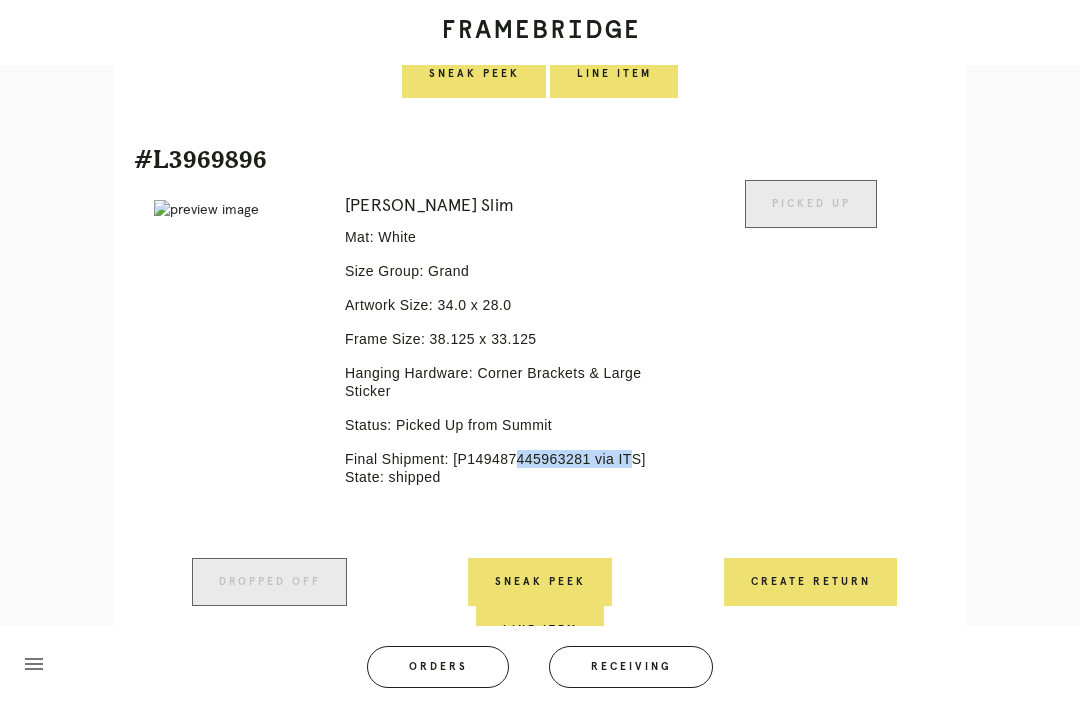 click on "Receiving" at bounding box center [631, 667] 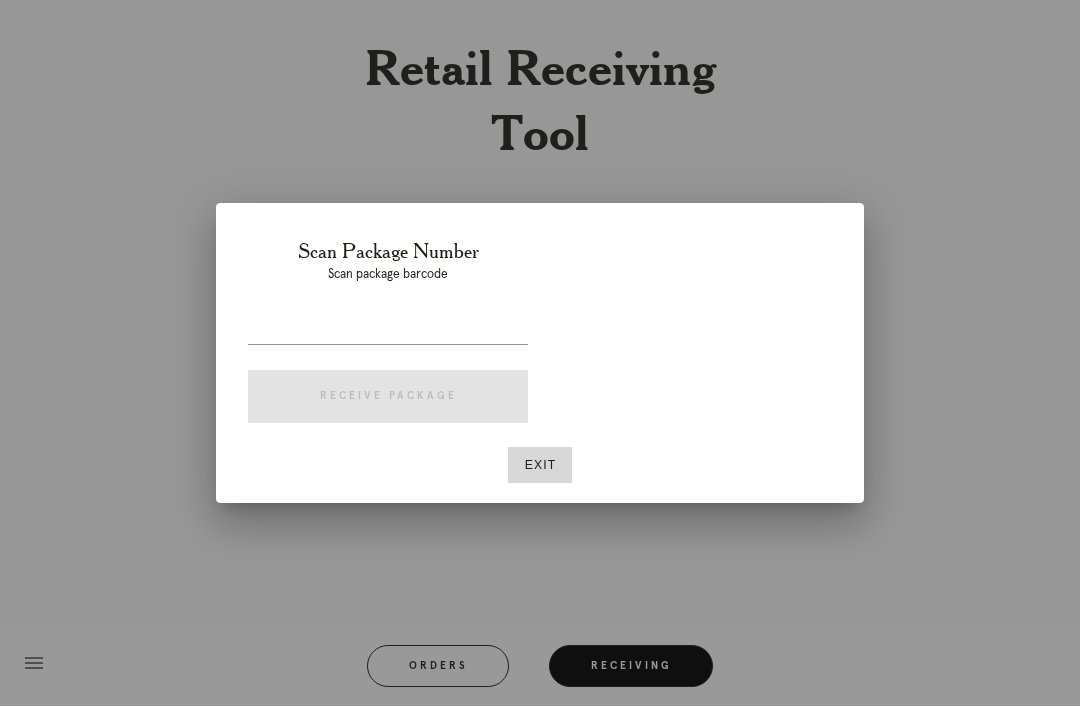 scroll, scrollTop: 64, scrollLeft: 0, axis: vertical 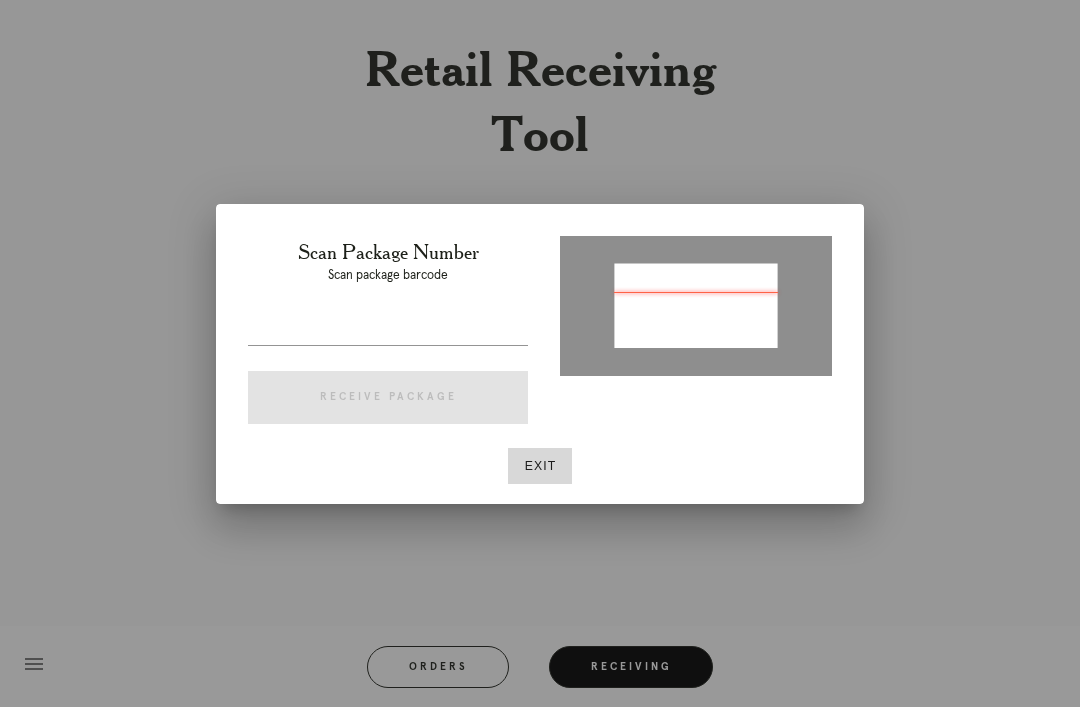 click at bounding box center (388, 329) 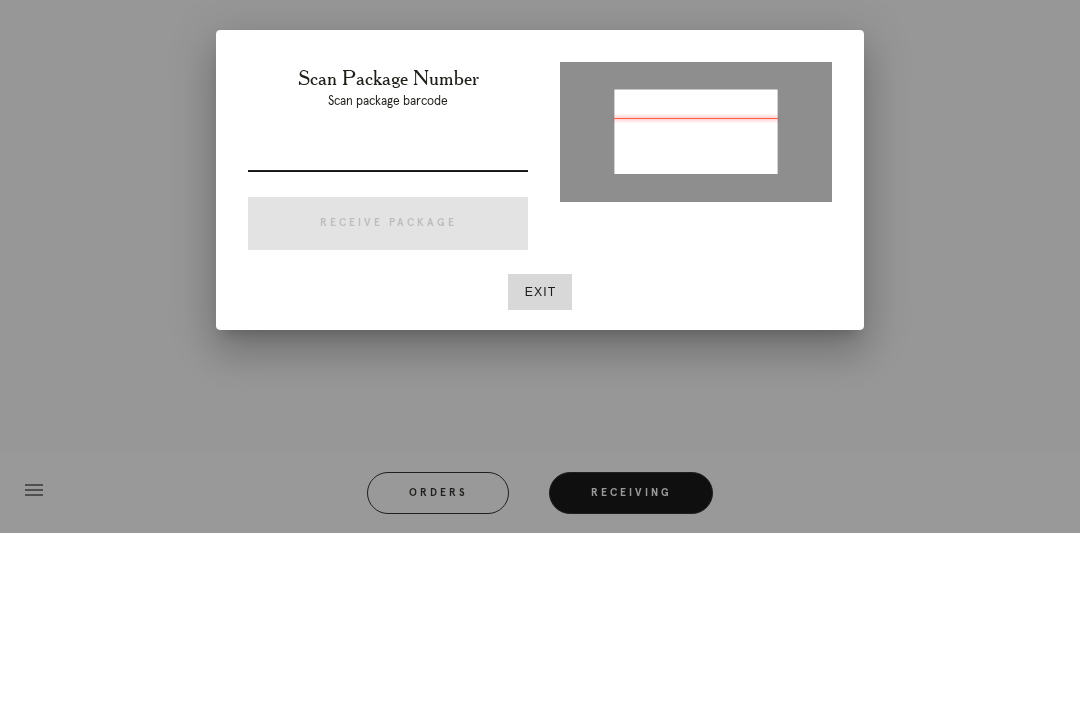 click at bounding box center [388, 329] 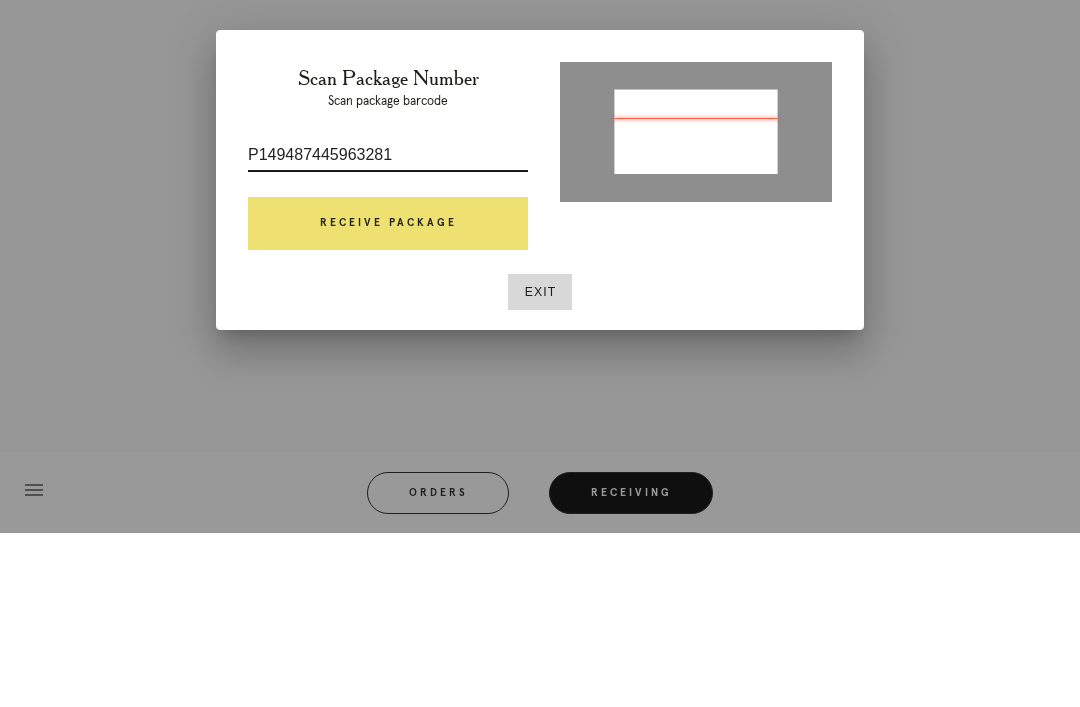 type on "P149487445963281" 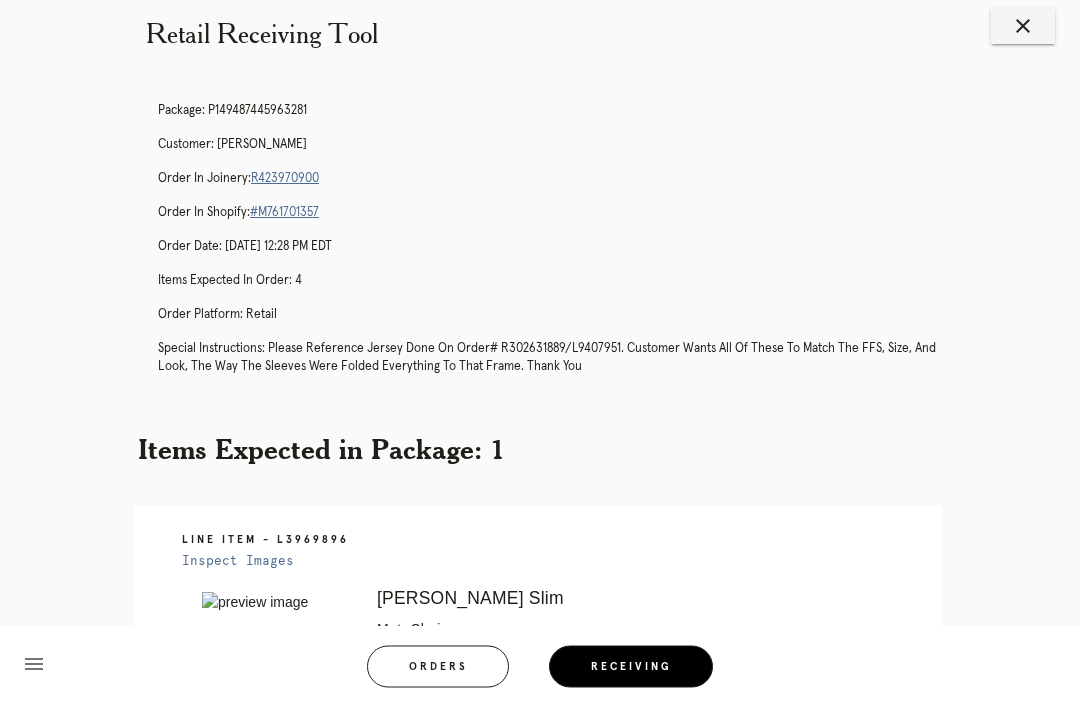 scroll, scrollTop: 0, scrollLeft: 0, axis: both 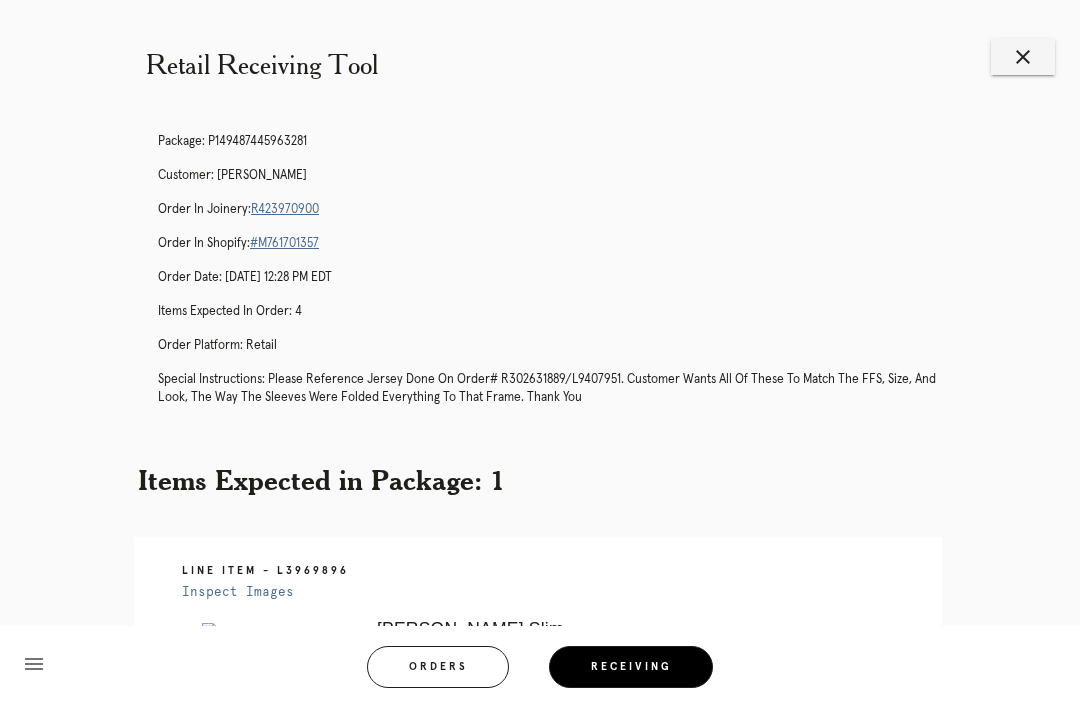 click on "R423970900" at bounding box center (285, 209) 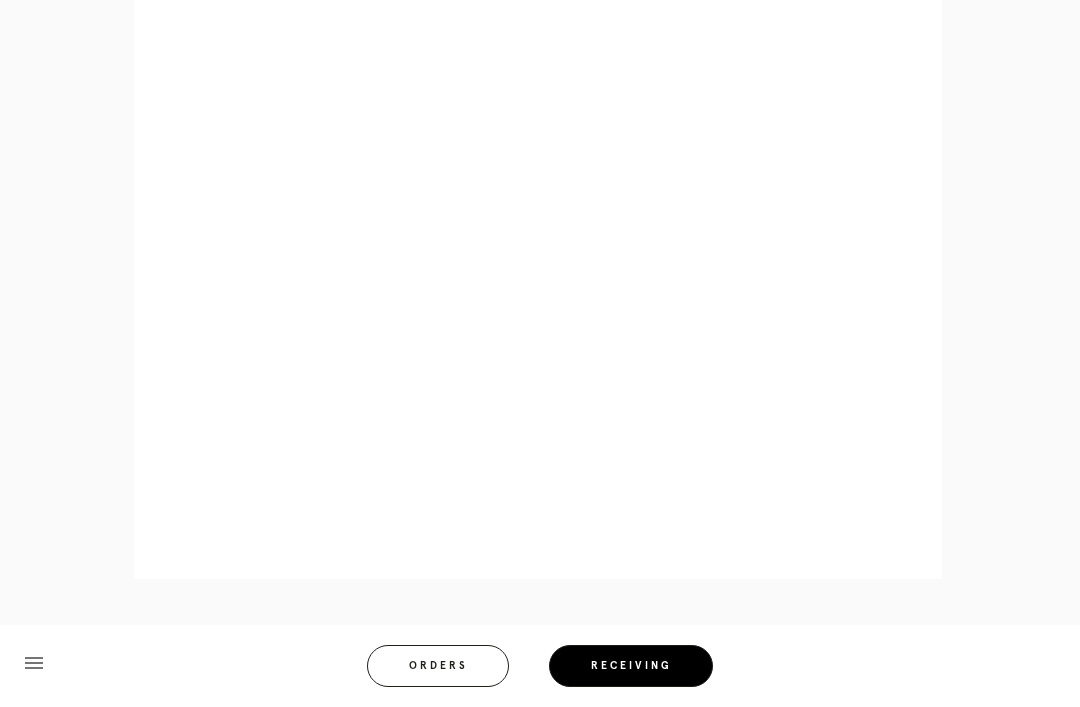 scroll, scrollTop: 1237, scrollLeft: 0, axis: vertical 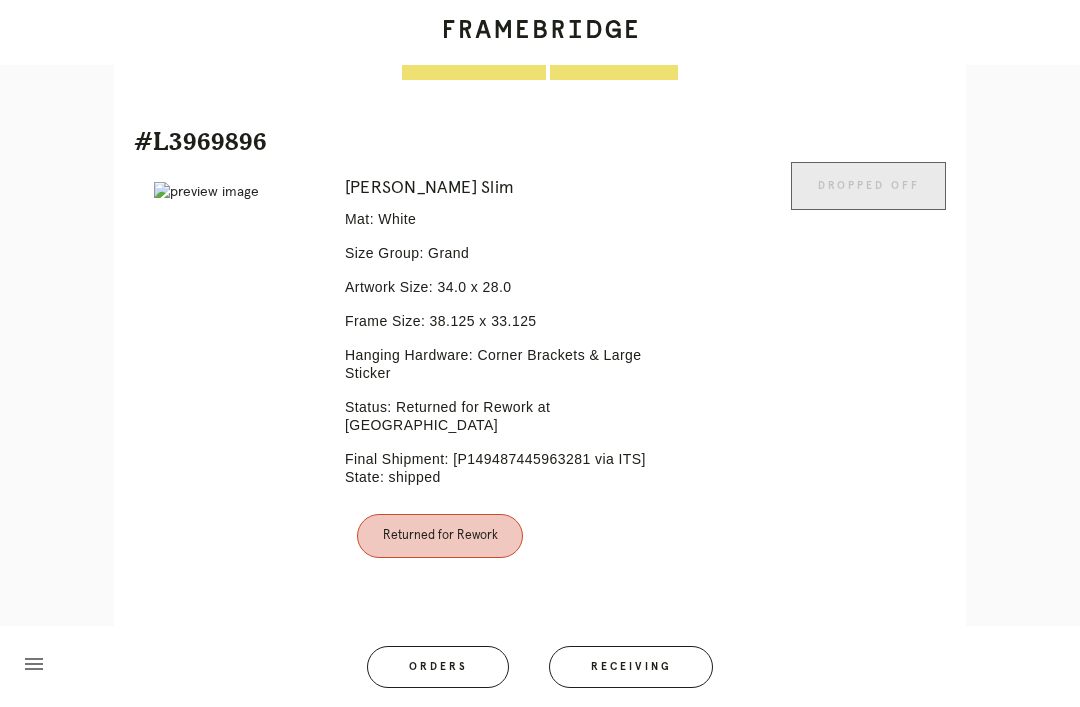 click on "Line Item" at bounding box center (614, 650) 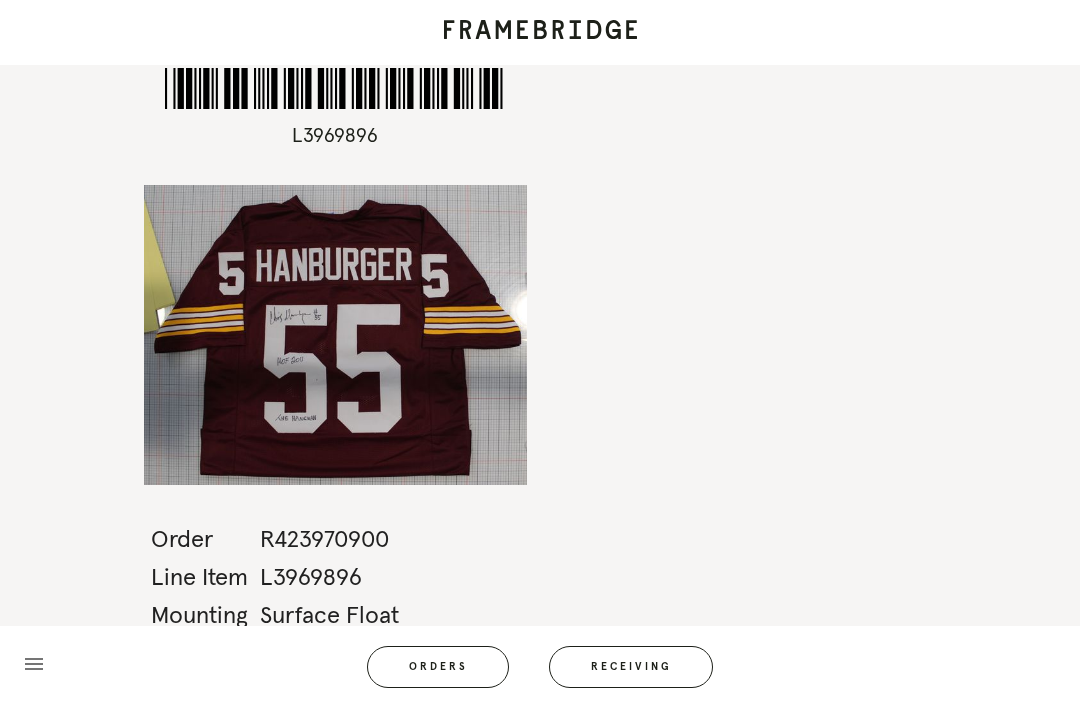 scroll, scrollTop: 64, scrollLeft: 0, axis: vertical 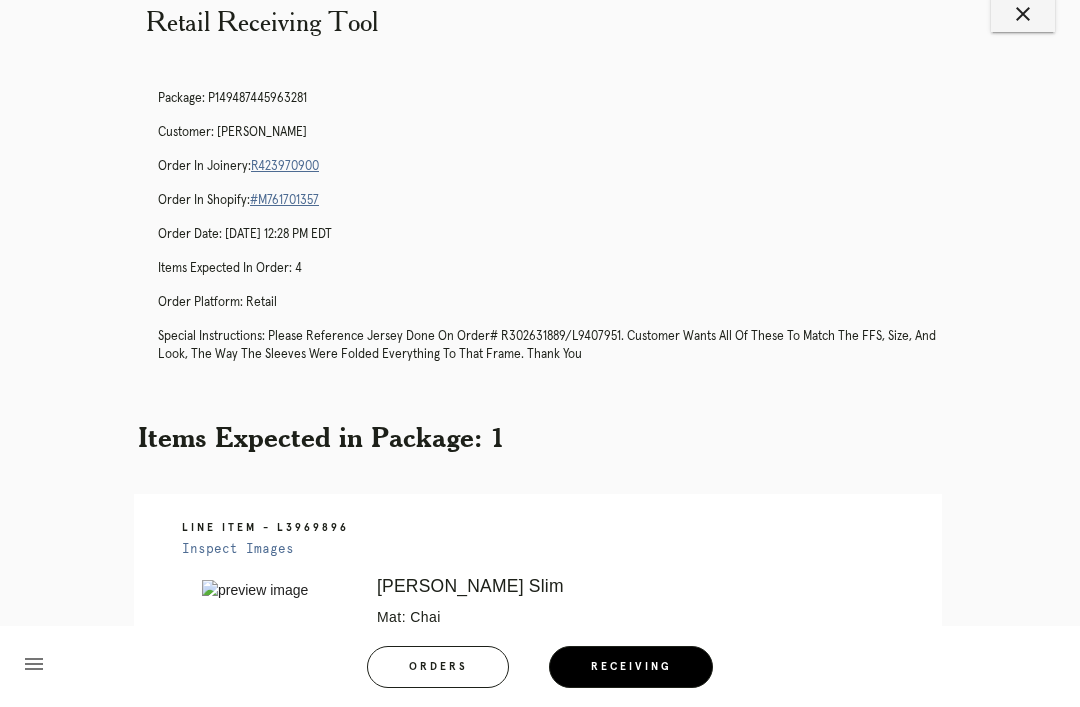 click on "R423970900" at bounding box center [285, 166] 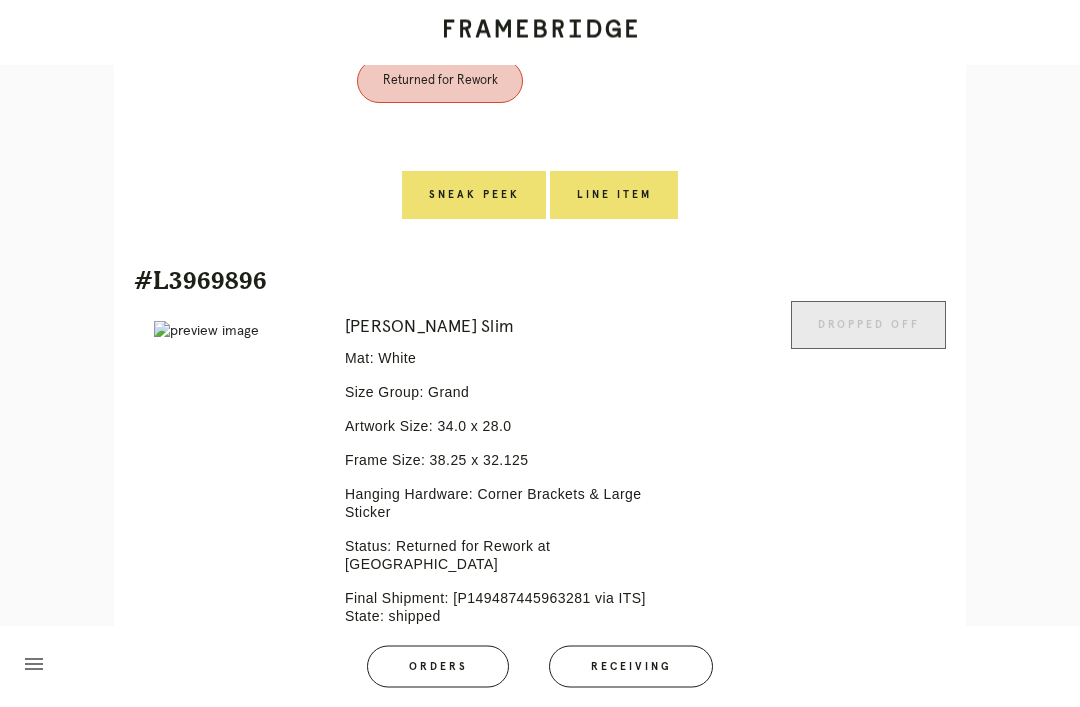 scroll, scrollTop: 2066, scrollLeft: 0, axis: vertical 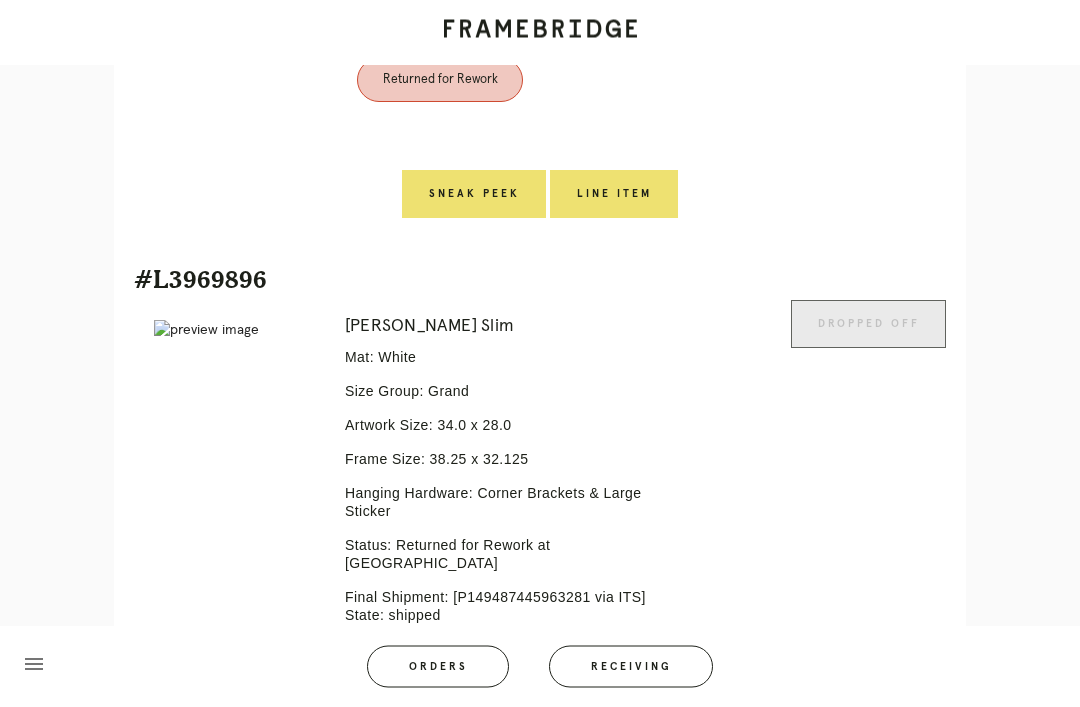 click at bounding box center [235, 331] 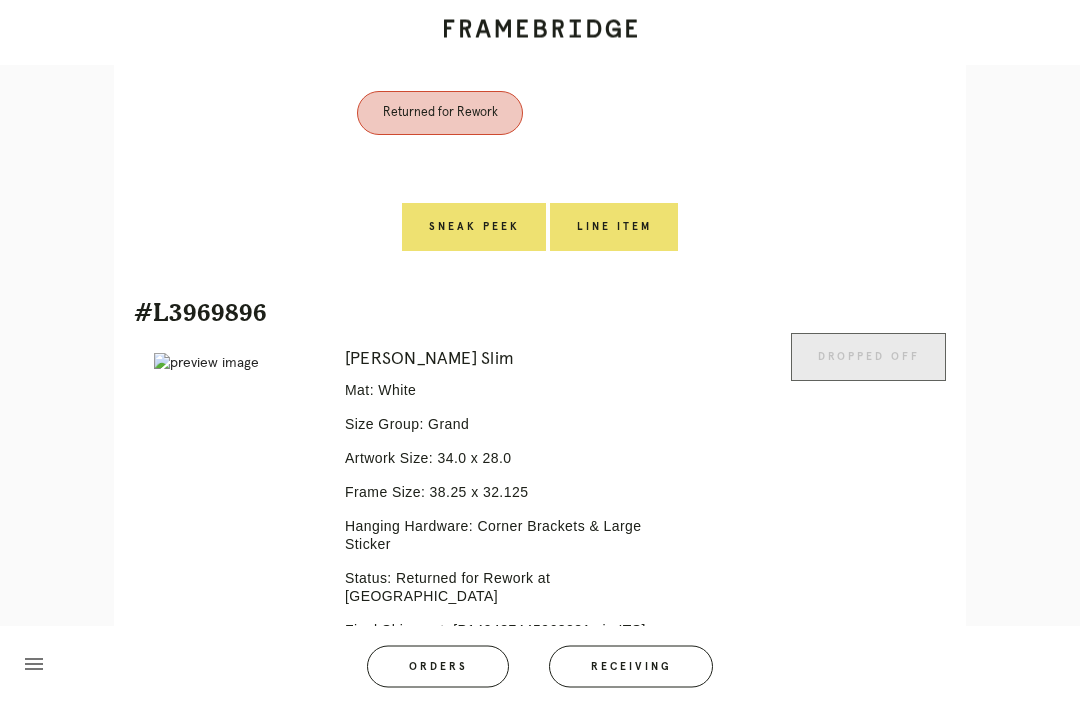 scroll, scrollTop: 2205, scrollLeft: 0, axis: vertical 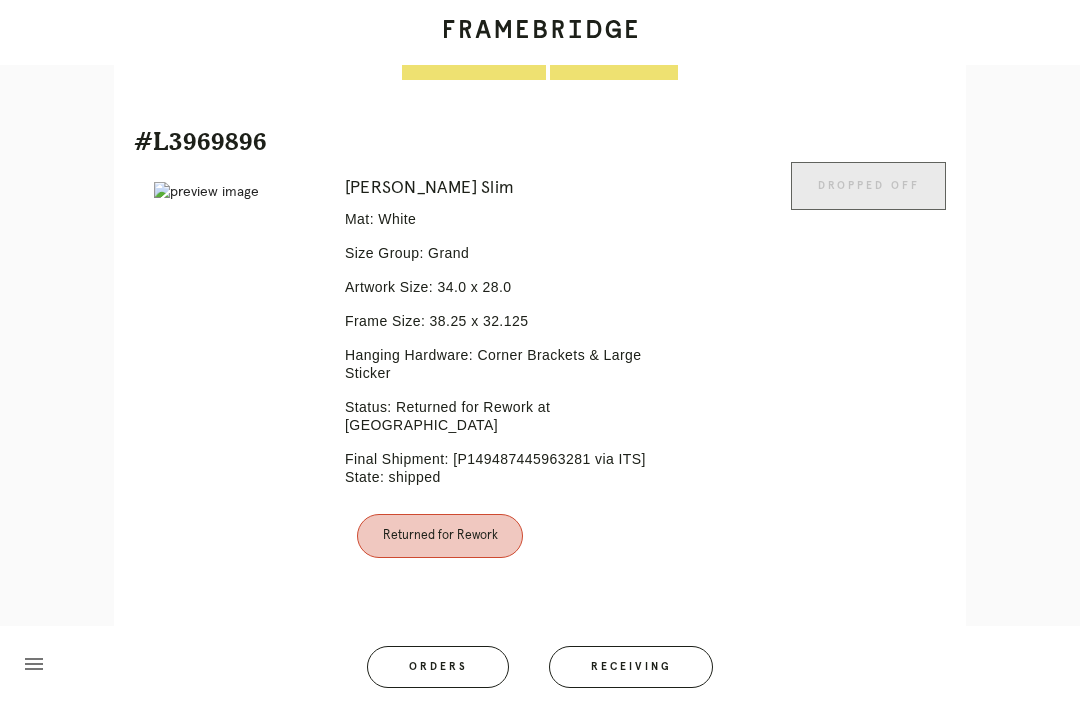click on "Line Item" at bounding box center (614, 650) 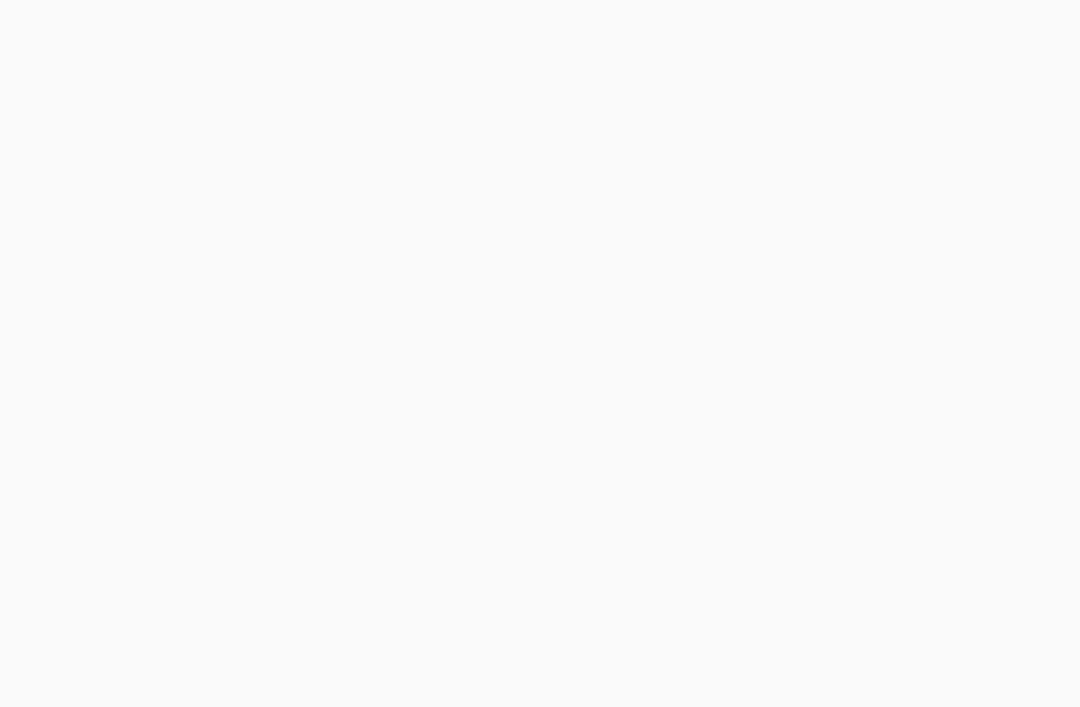 scroll, scrollTop: 0, scrollLeft: 0, axis: both 